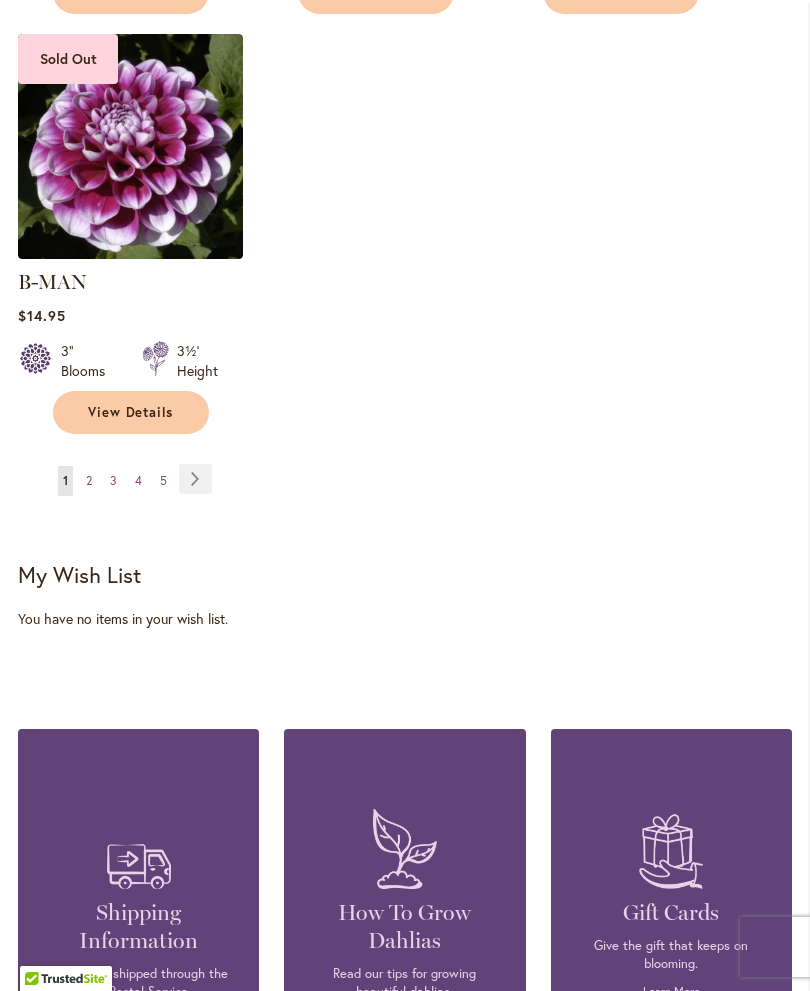 scroll, scrollTop: 2876, scrollLeft: 0, axis: vertical 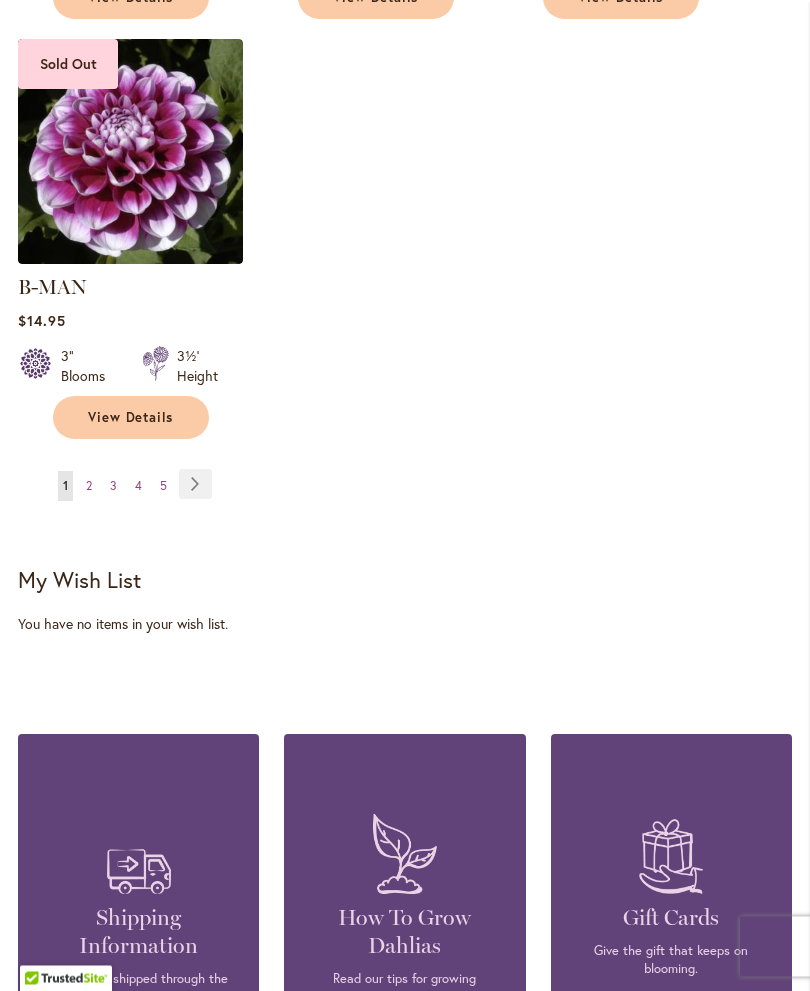 click on "Page
2" at bounding box center [89, 487] 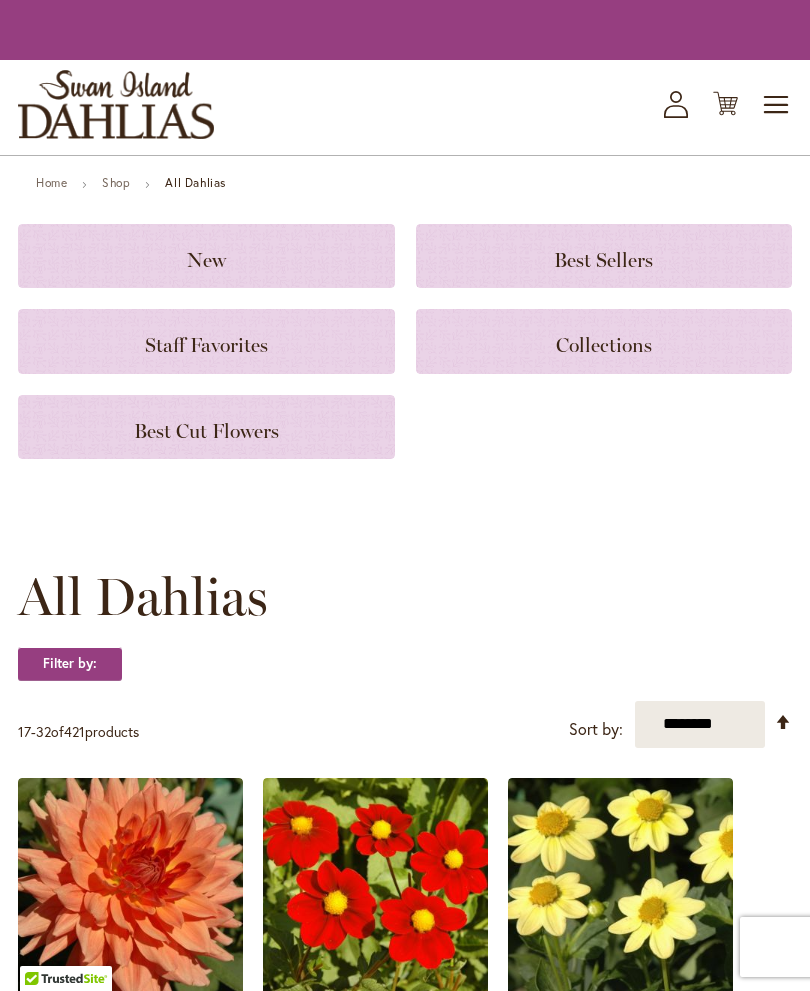 scroll, scrollTop: 0, scrollLeft: 0, axis: both 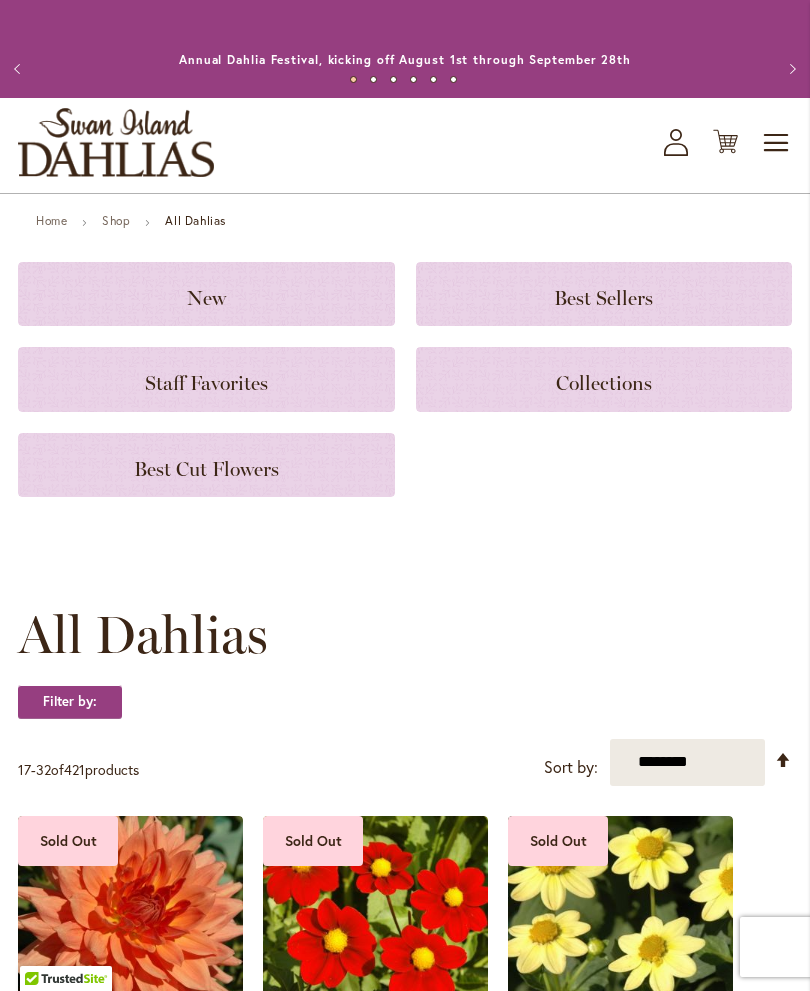 click on "Best Cut Flowers" 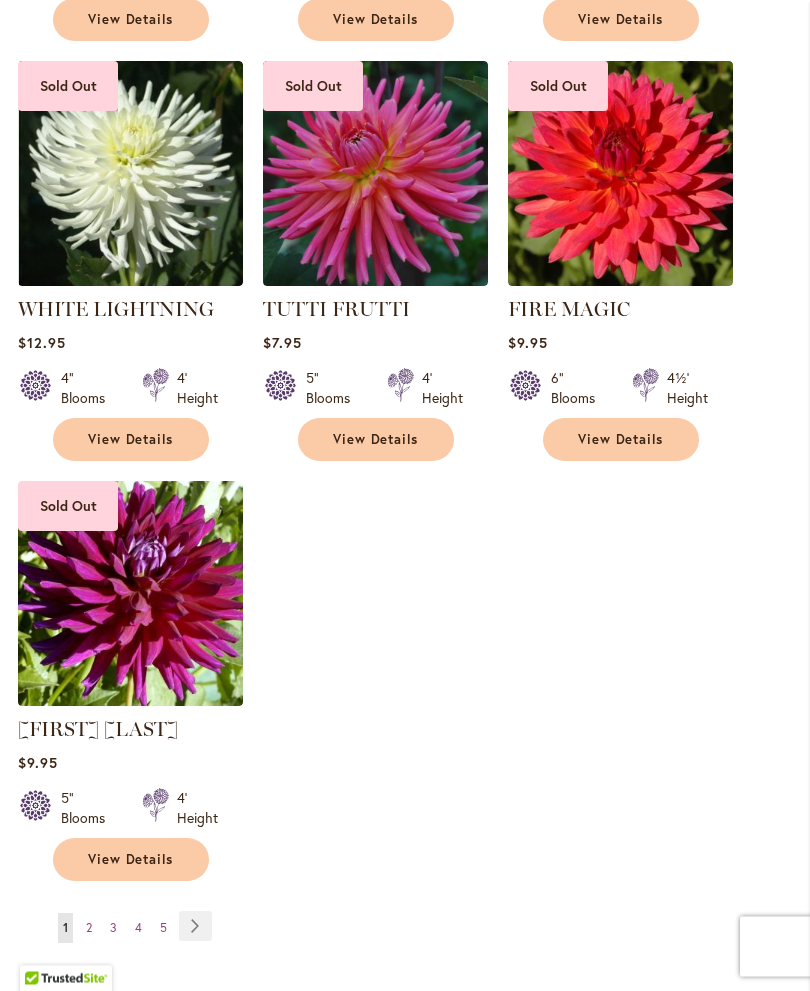scroll, scrollTop: 2148, scrollLeft: 0, axis: vertical 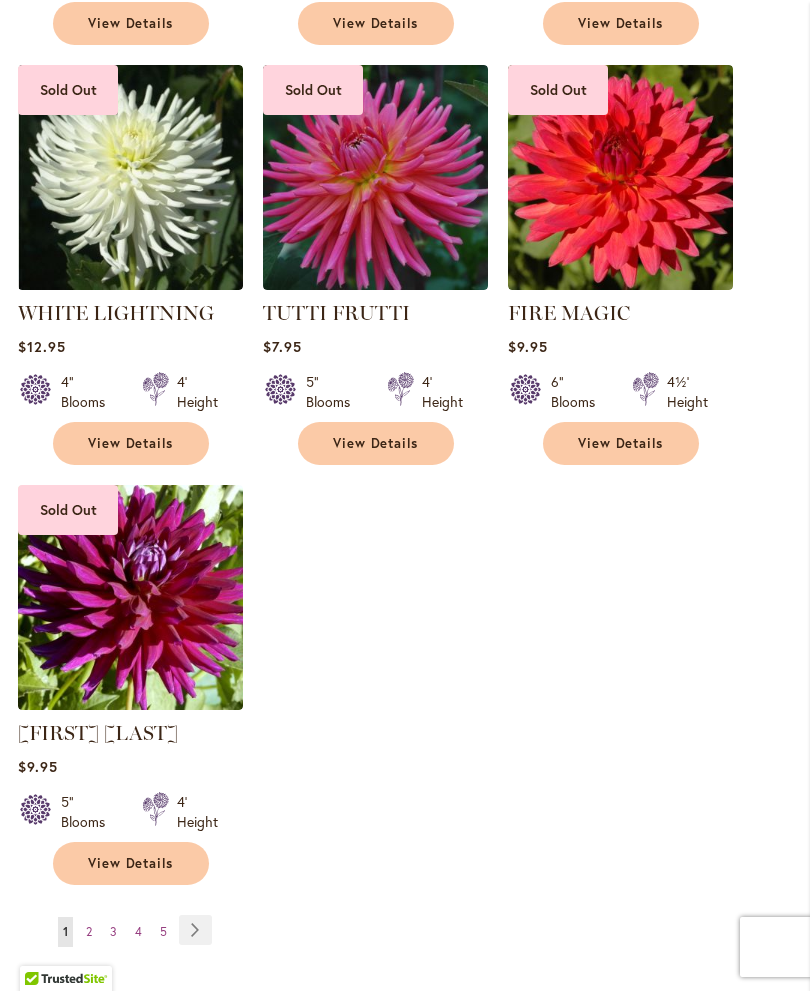 click on "Page
2" at bounding box center (89, 932) 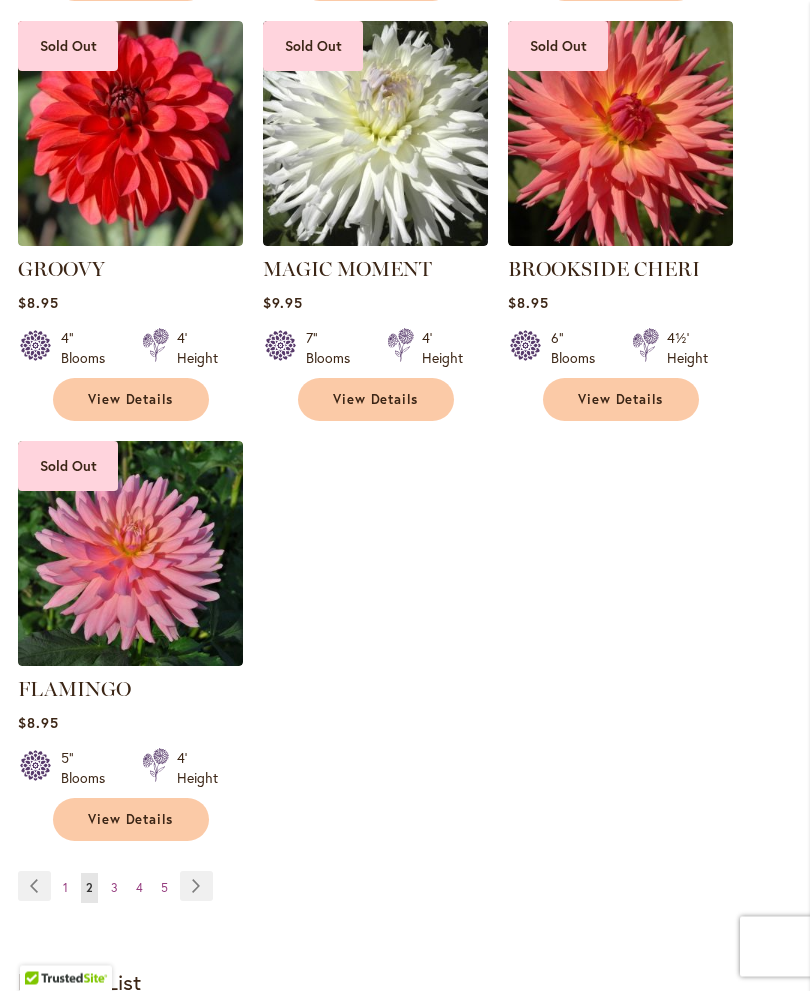 scroll, scrollTop: 2206, scrollLeft: 0, axis: vertical 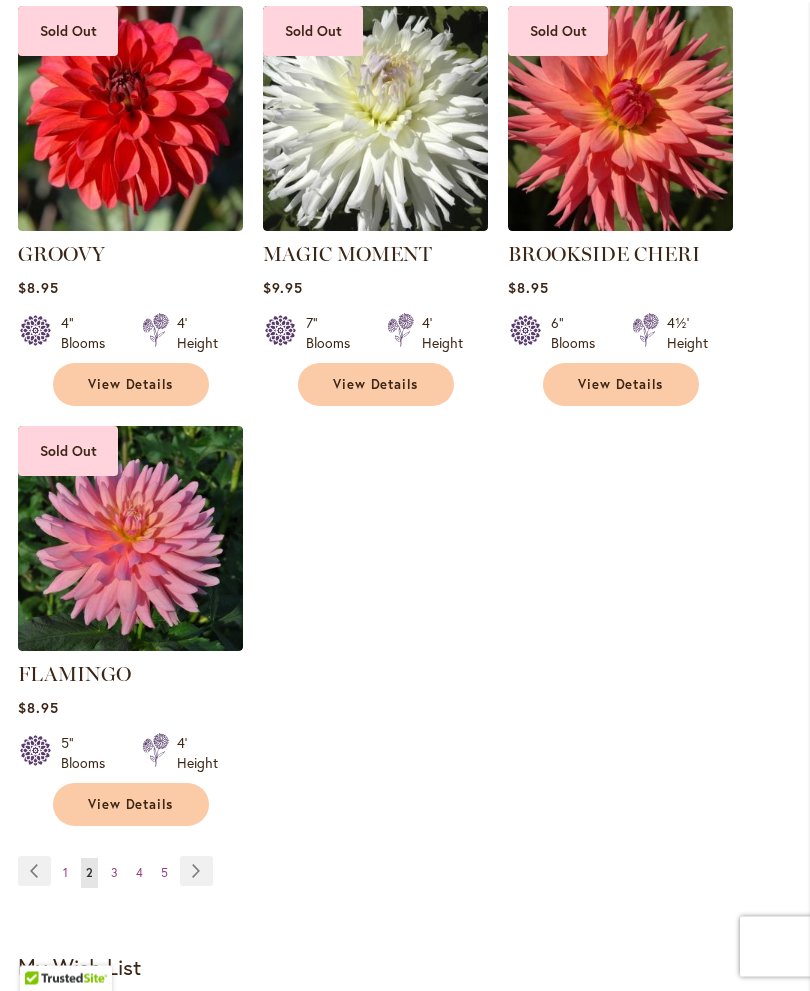 click on "Page
3" at bounding box center (114, 874) 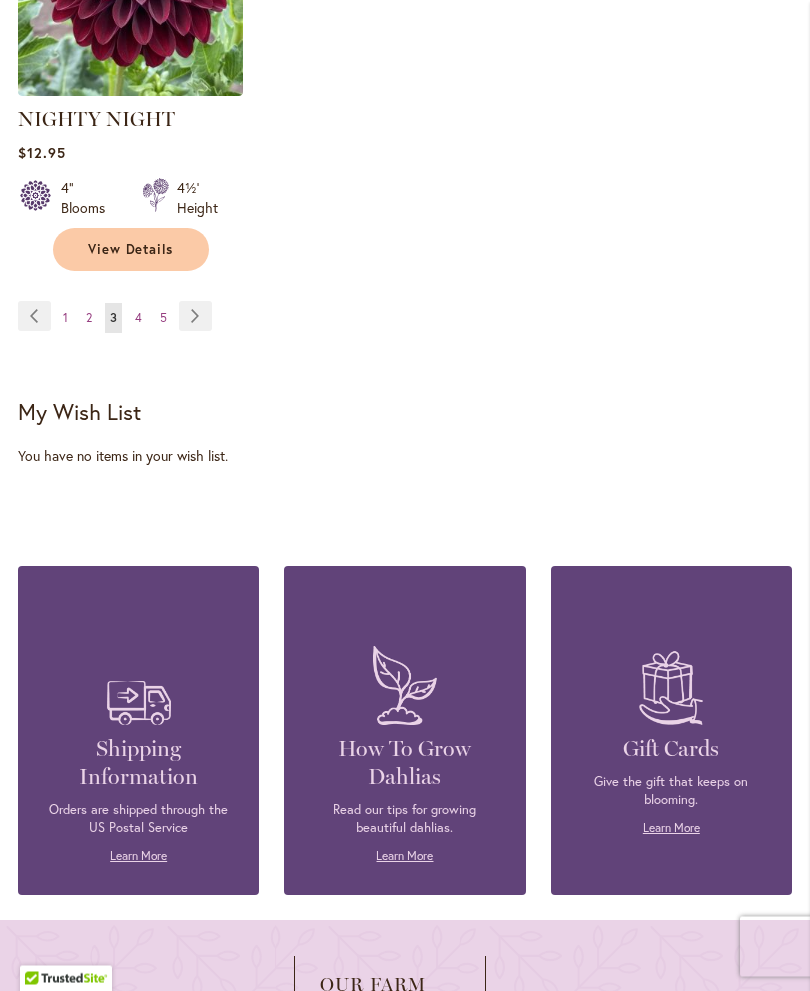 scroll, scrollTop: 2792, scrollLeft: 0, axis: vertical 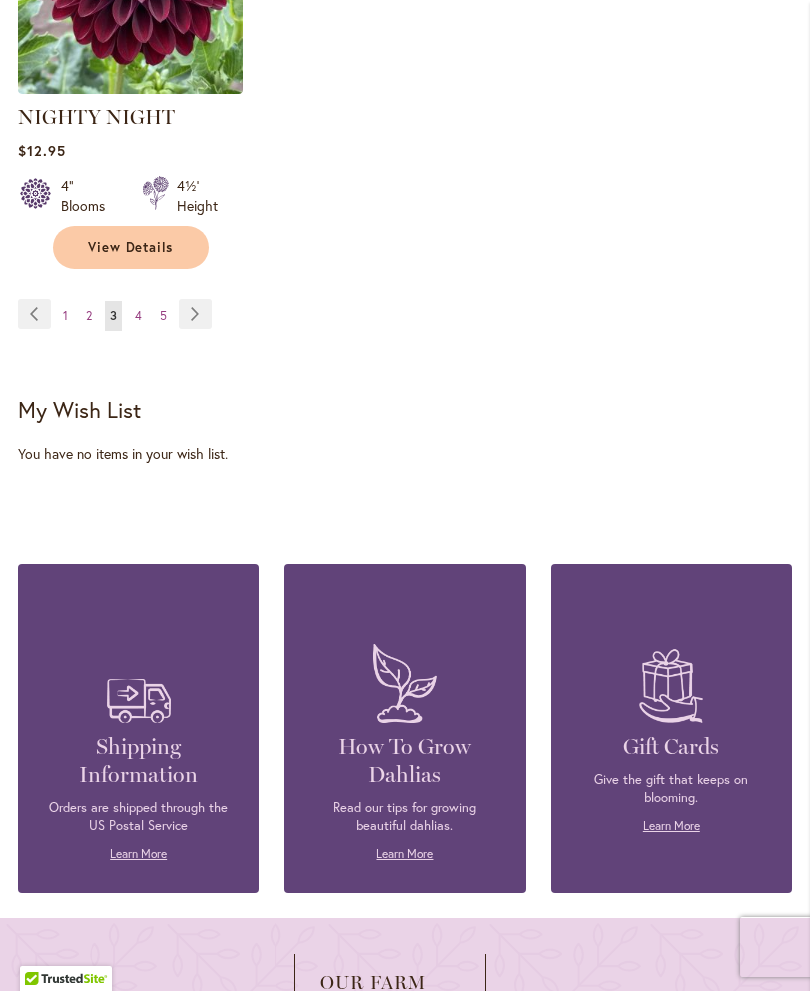 click on "4" at bounding box center (138, 315) 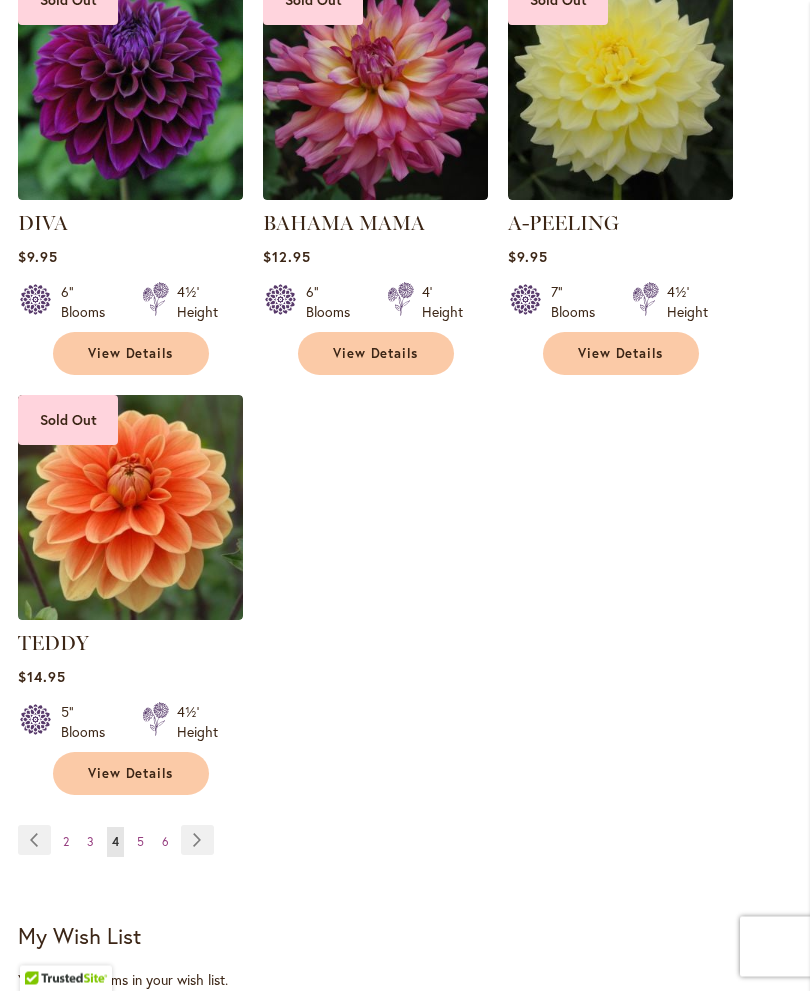 scroll, scrollTop: 2264, scrollLeft: 0, axis: vertical 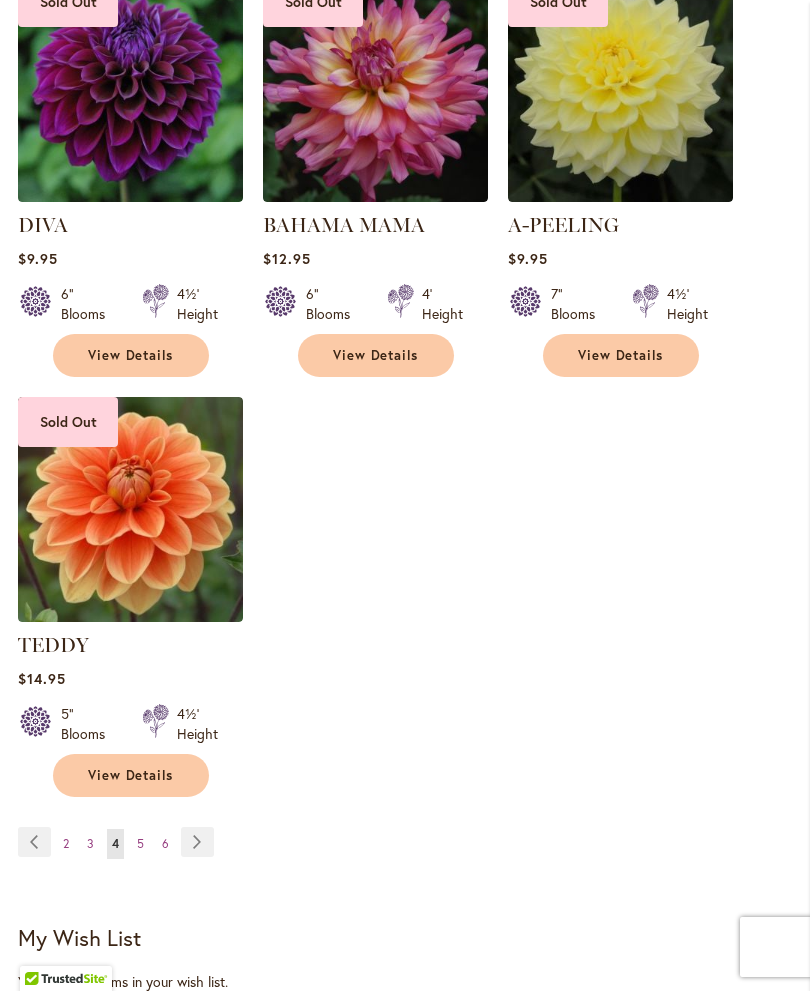 click on "Page
5" at bounding box center [140, 844] 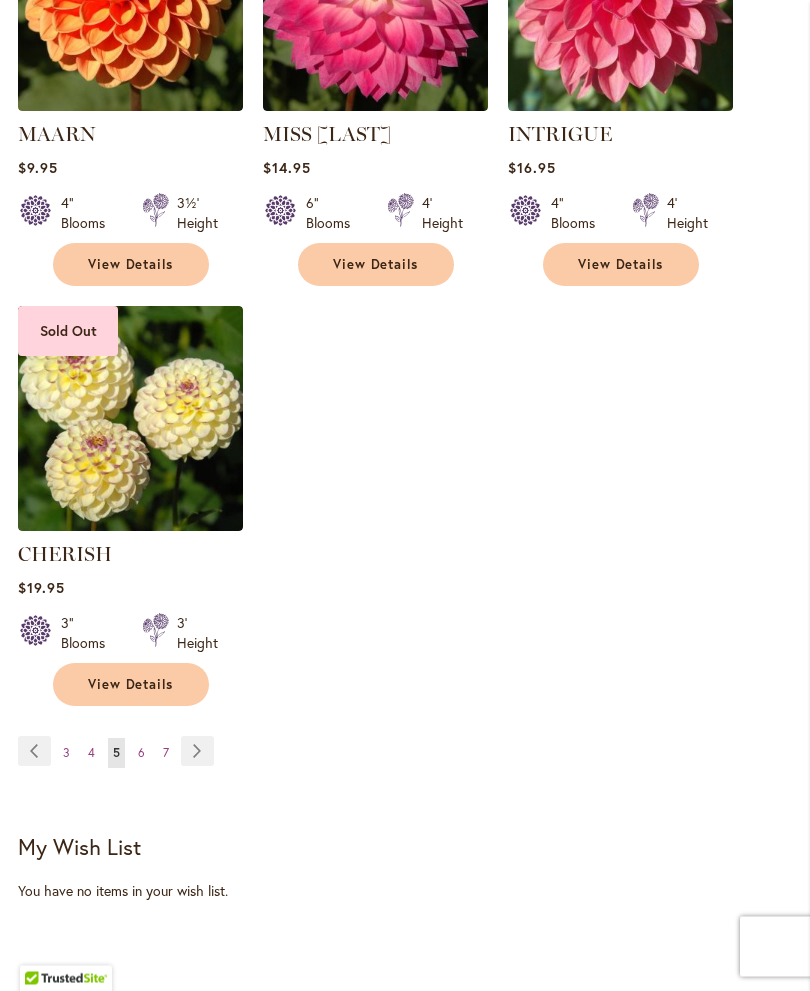 scroll, scrollTop: 2361, scrollLeft: 0, axis: vertical 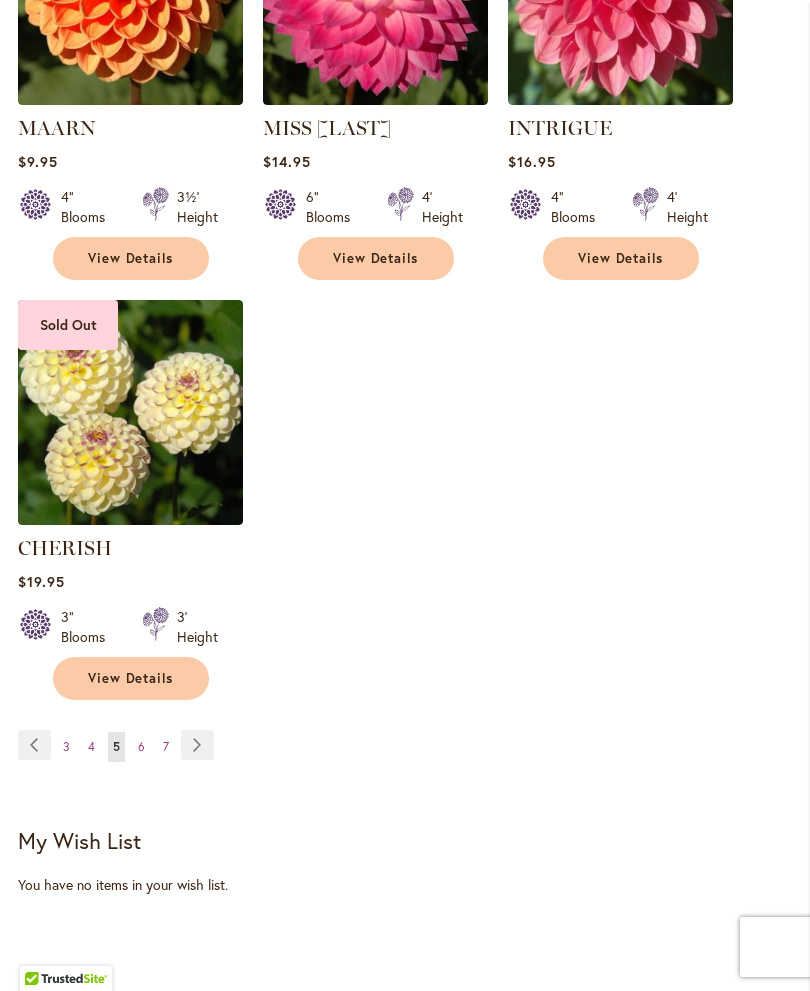 click on "Page
7" at bounding box center [166, 747] 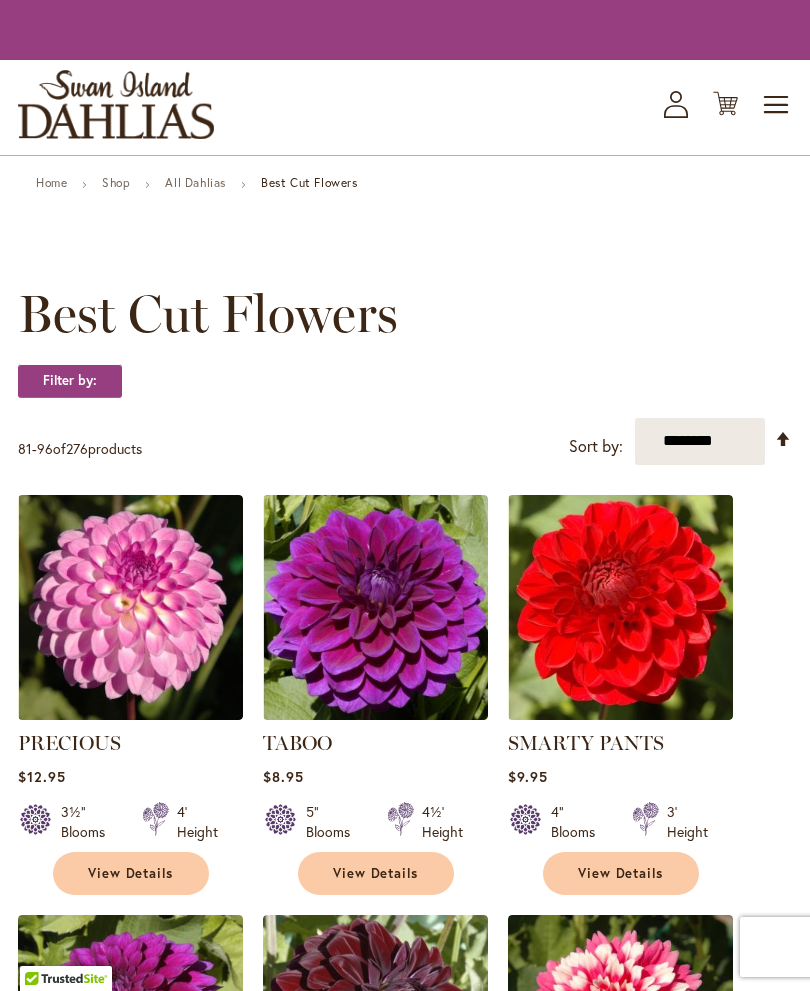 scroll, scrollTop: 0, scrollLeft: 0, axis: both 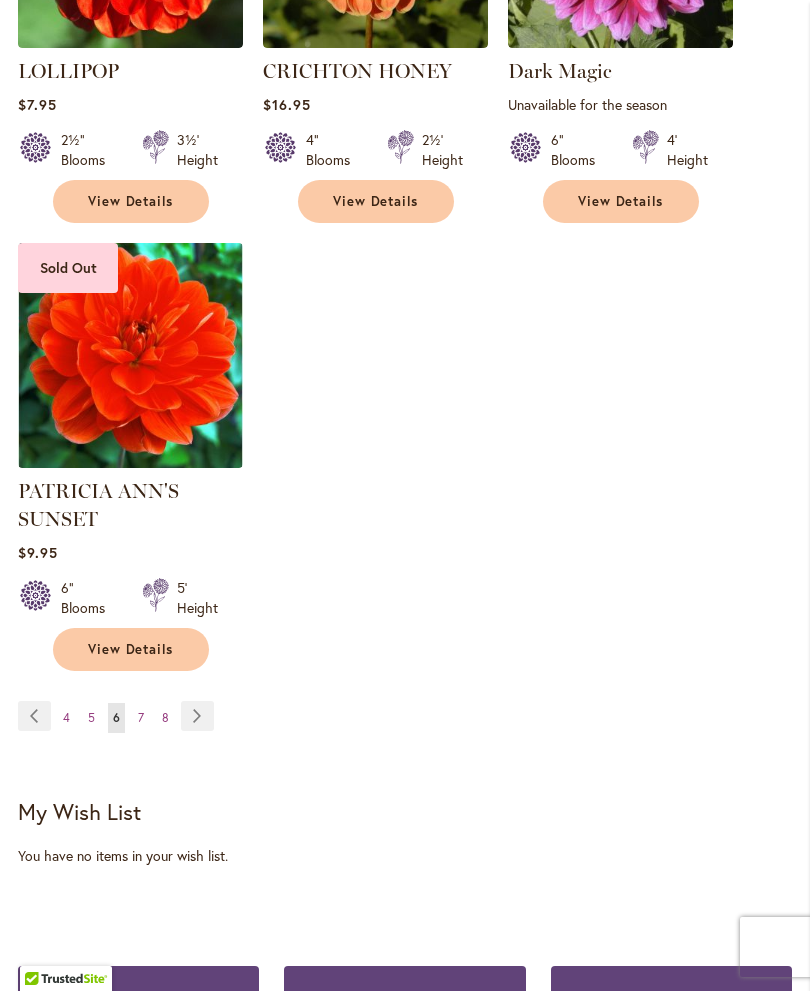 click on "Page
7" at bounding box center (141, 718) 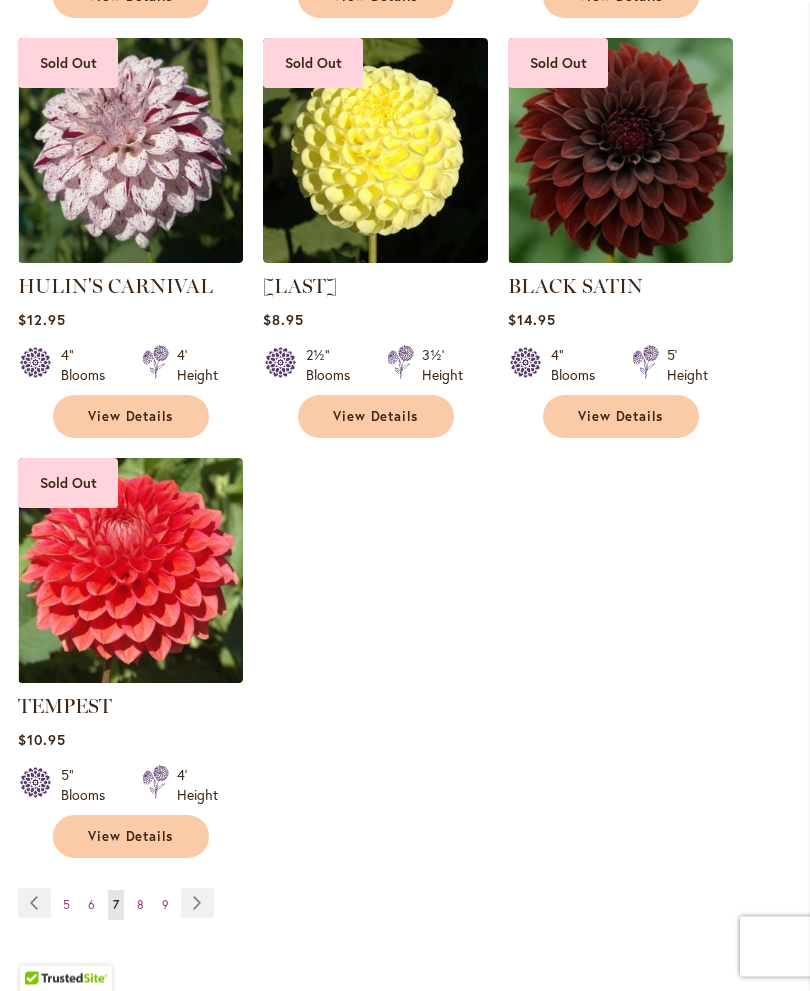 scroll, scrollTop: 2203, scrollLeft: 0, axis: vertical 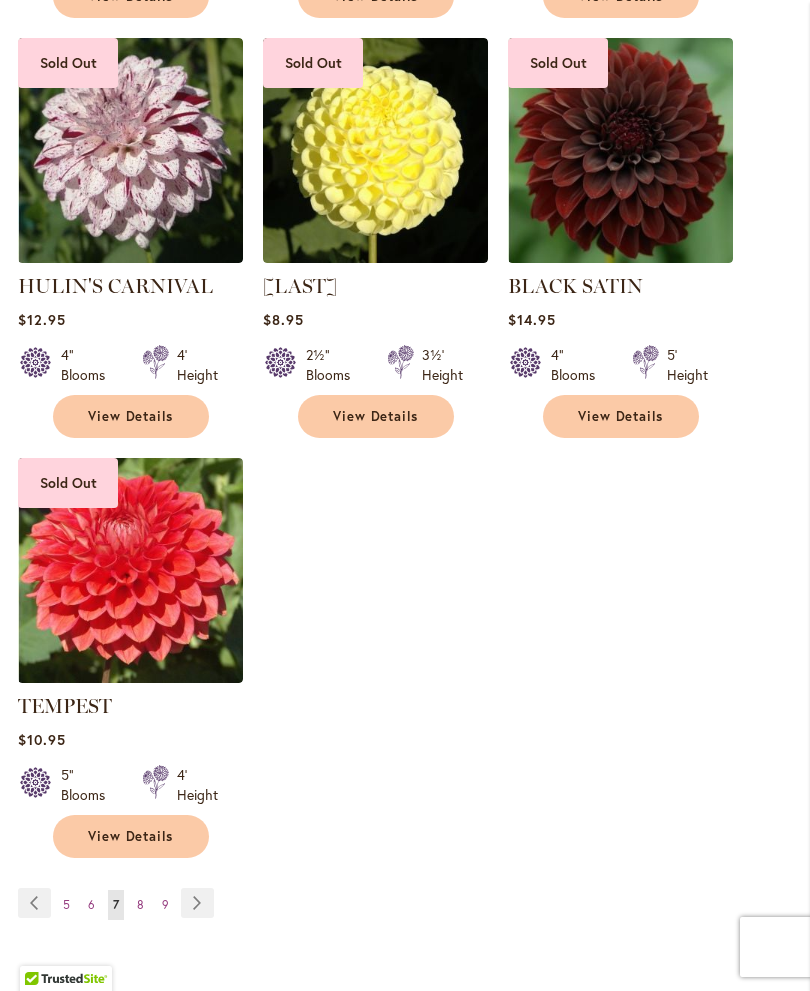 click on "Page
8" at bounding box center (140, 905) 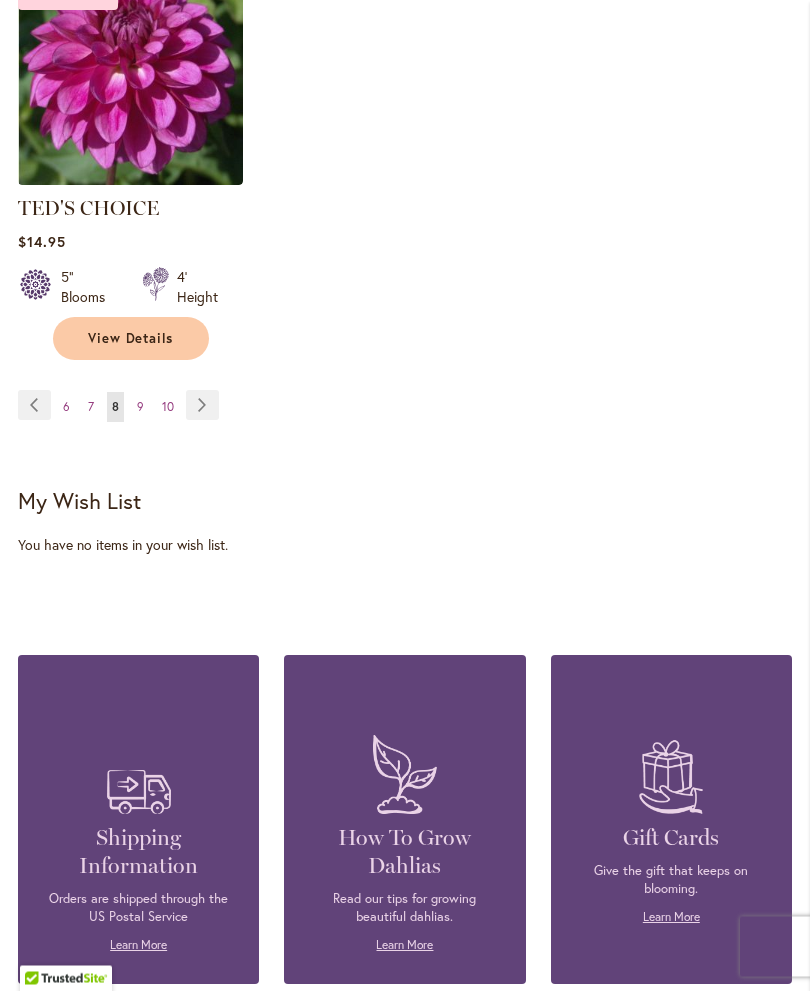 scroll, scrollTop: 2674, scrollLeft: 0, axis: vertical 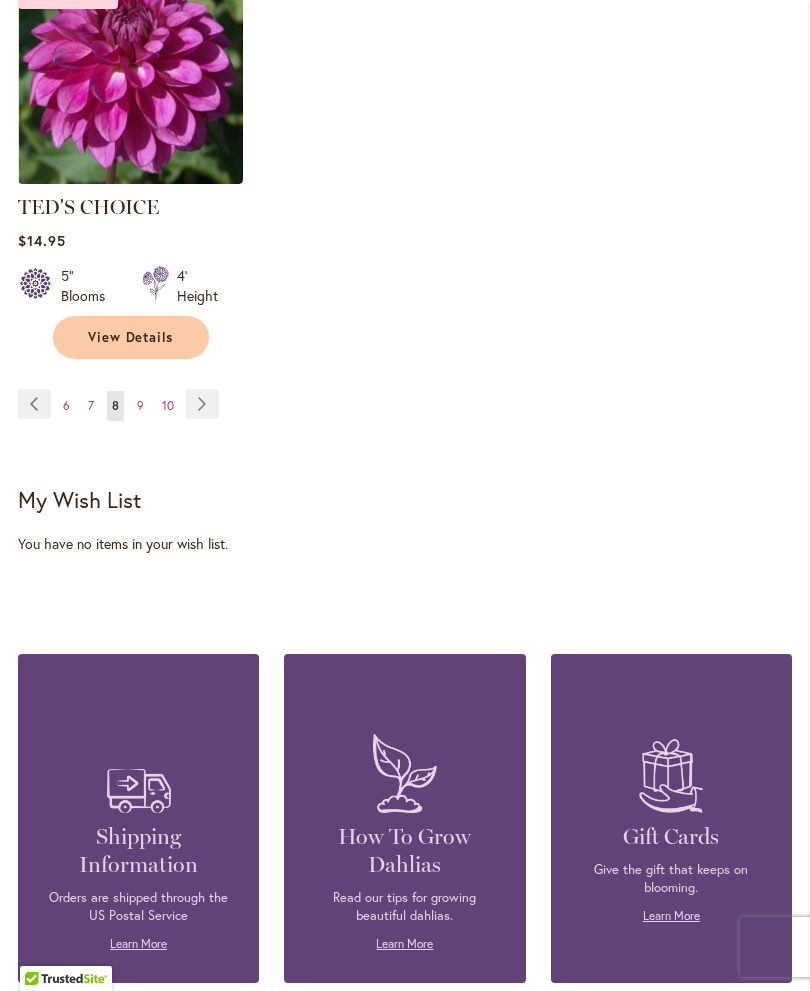 click on "Page
9" at bounding box center (140, 406) 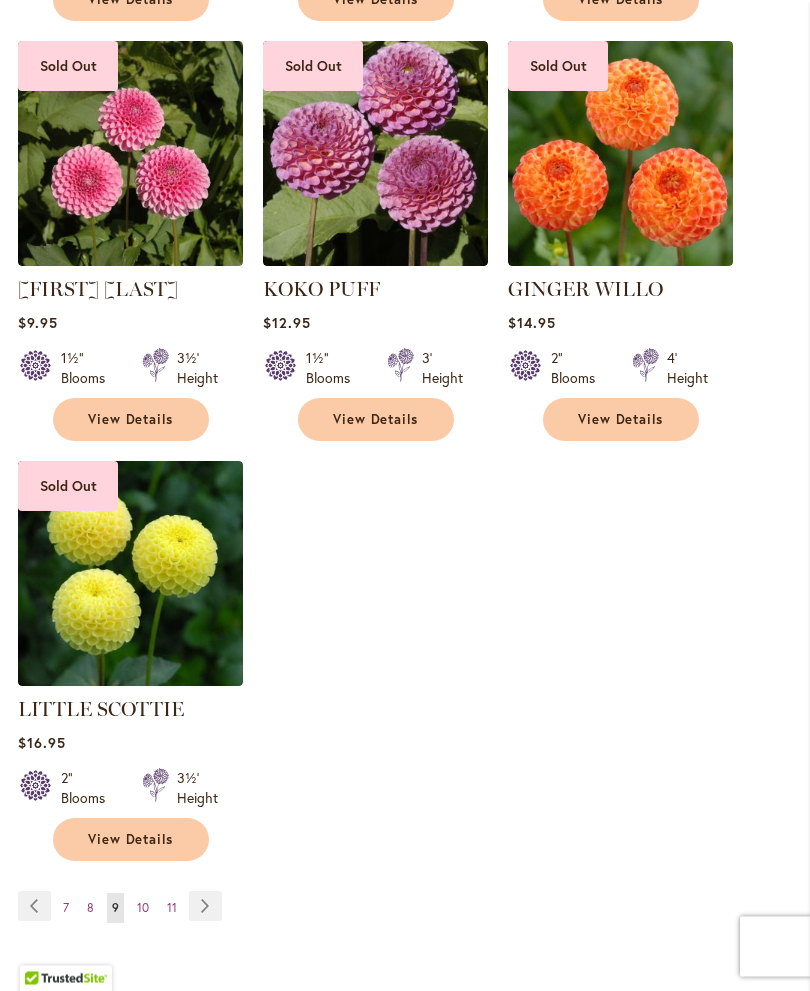 scroll, scrollTop: 2172, scrollLeft: 0, axis: vertical 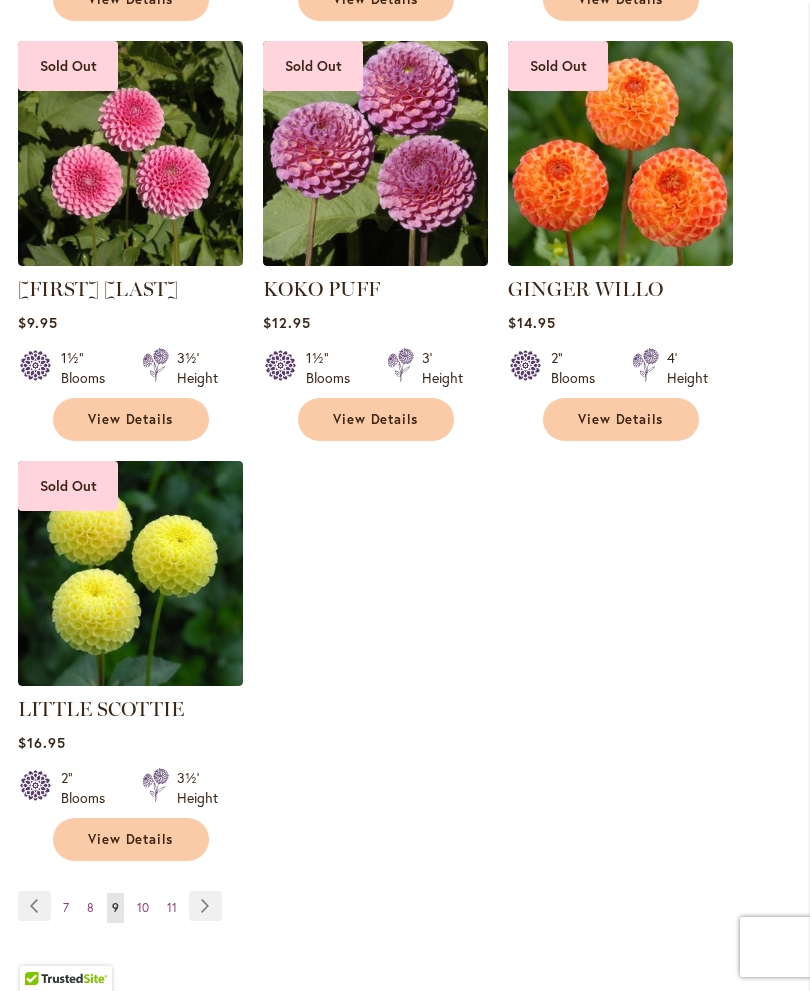 click on "Page
10" at bounding box center (143, 908) 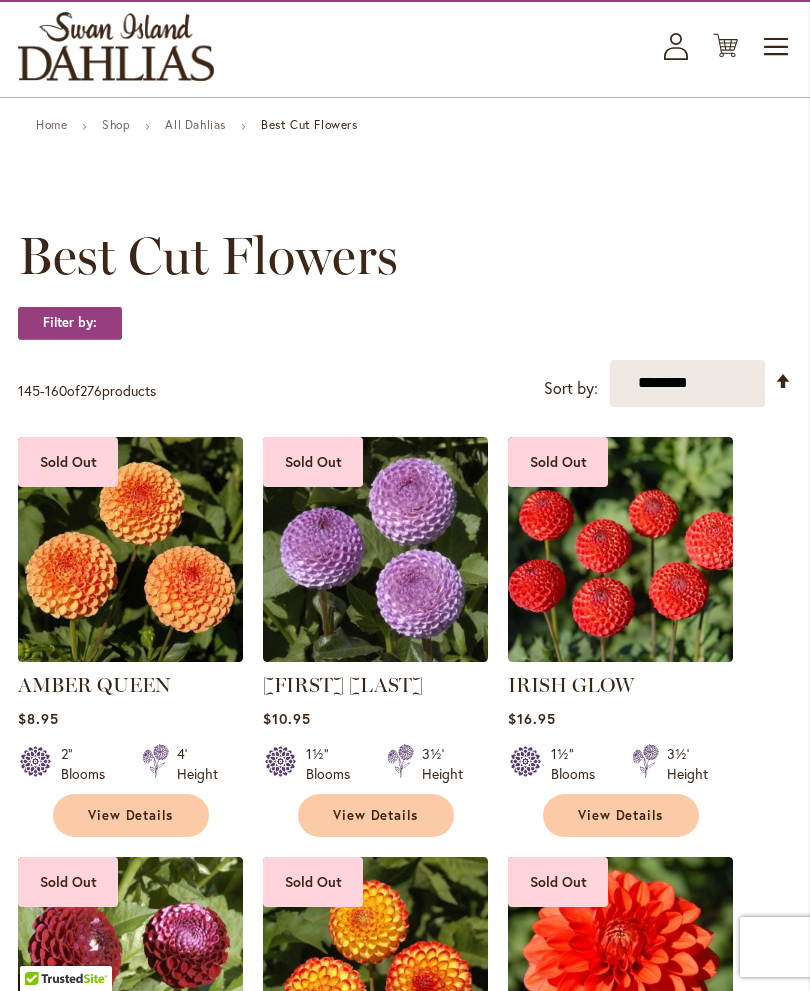 scroll, scrollTop: 0, scrollLeft: 0, axis: both 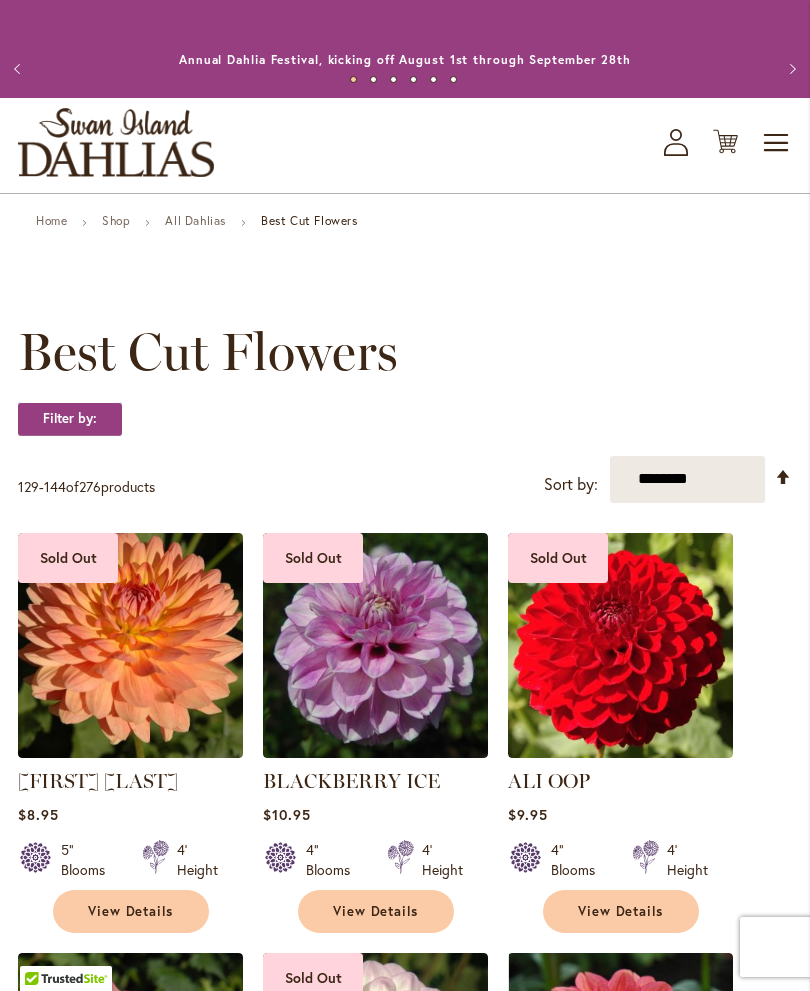 click on "Shop" at bounding box center [116, 220] 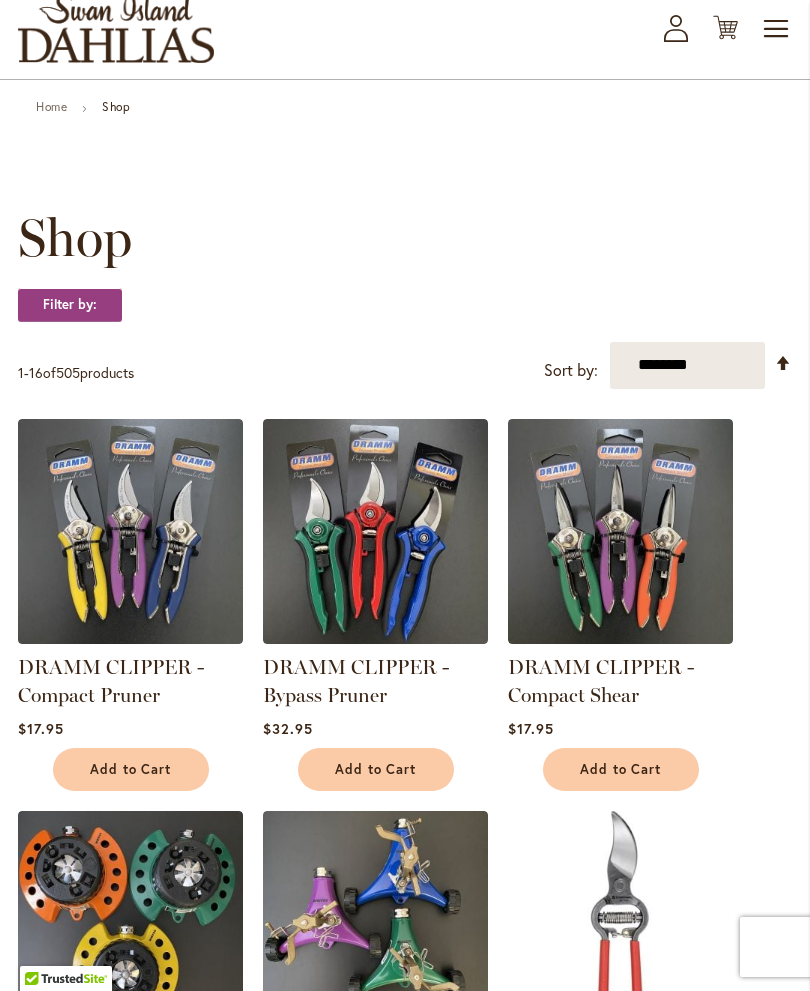 scroll, scrollTop: 0, scrollLeft: 0, axis: both 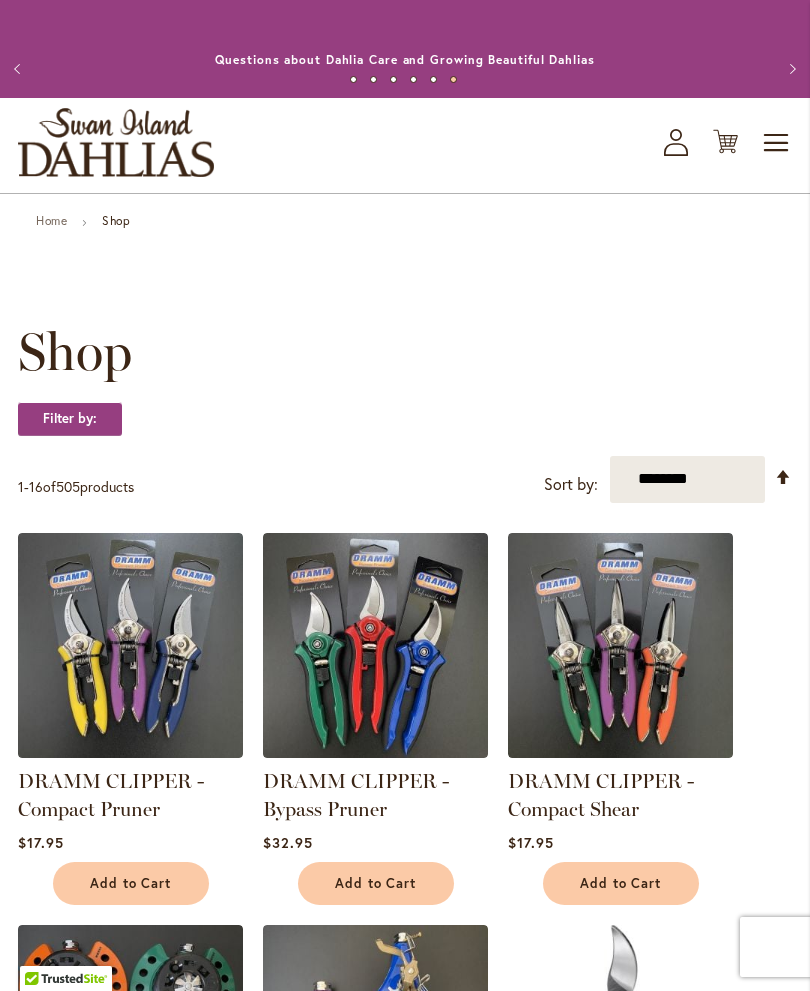 click on "Home" at bounding box center (51, 220) 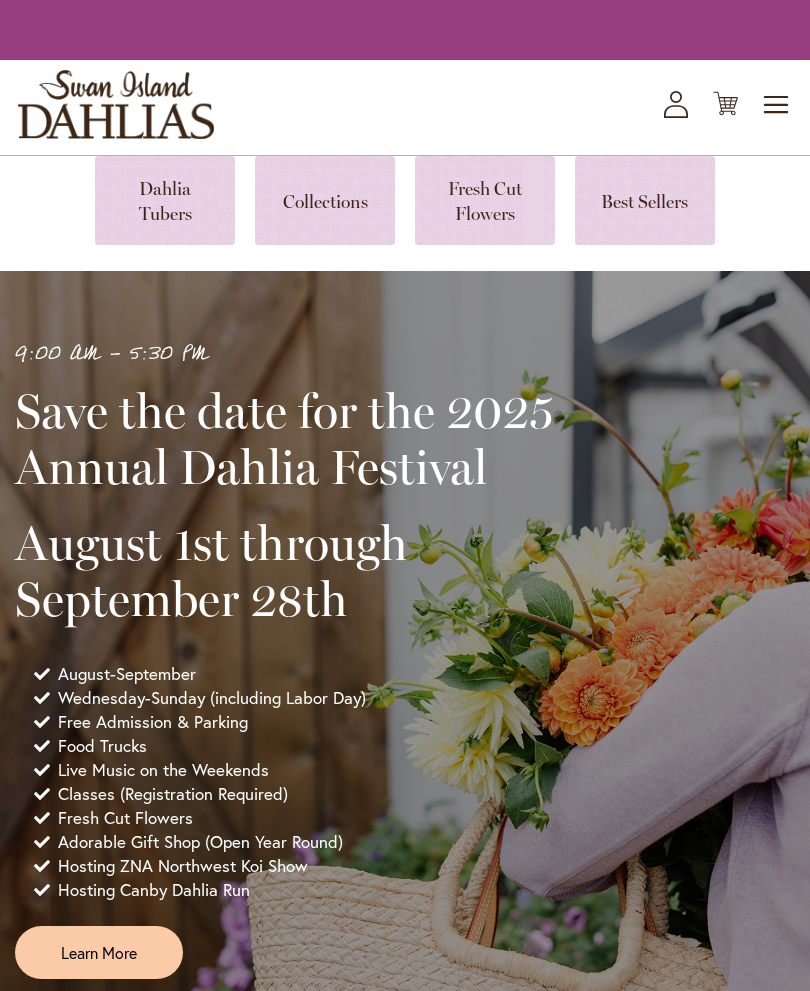 scroll, scrollTop: 0, scrollLeft: 0, axis: both 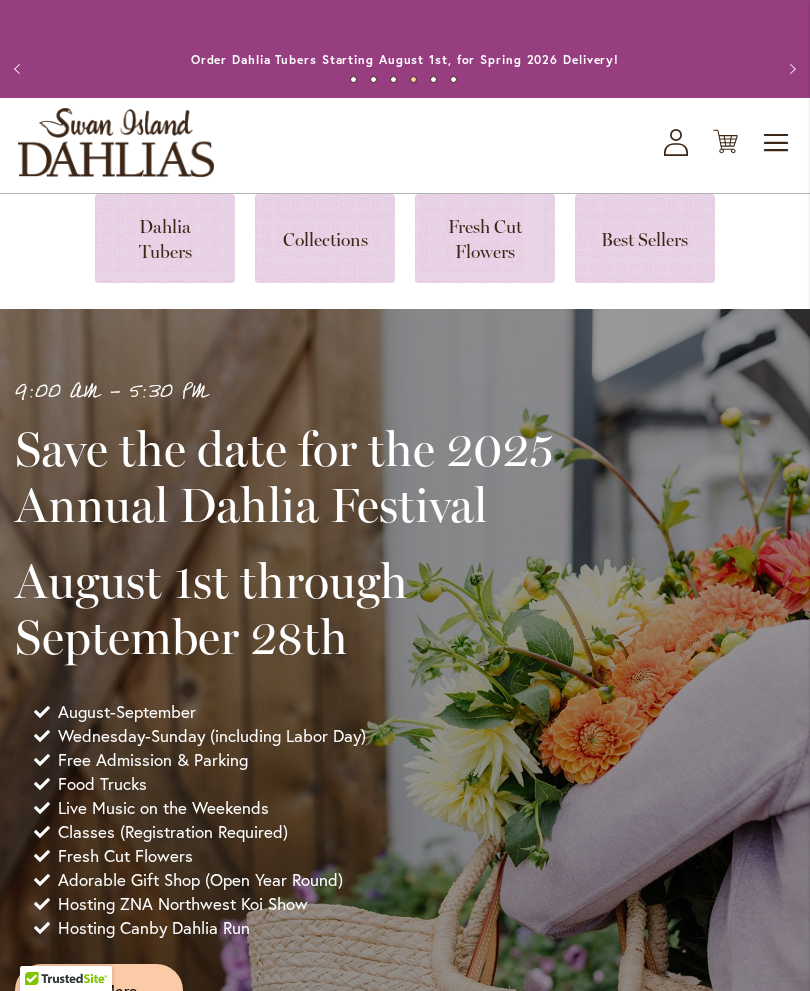 click on "Toggle Nav" at bounding box center (777, 143) 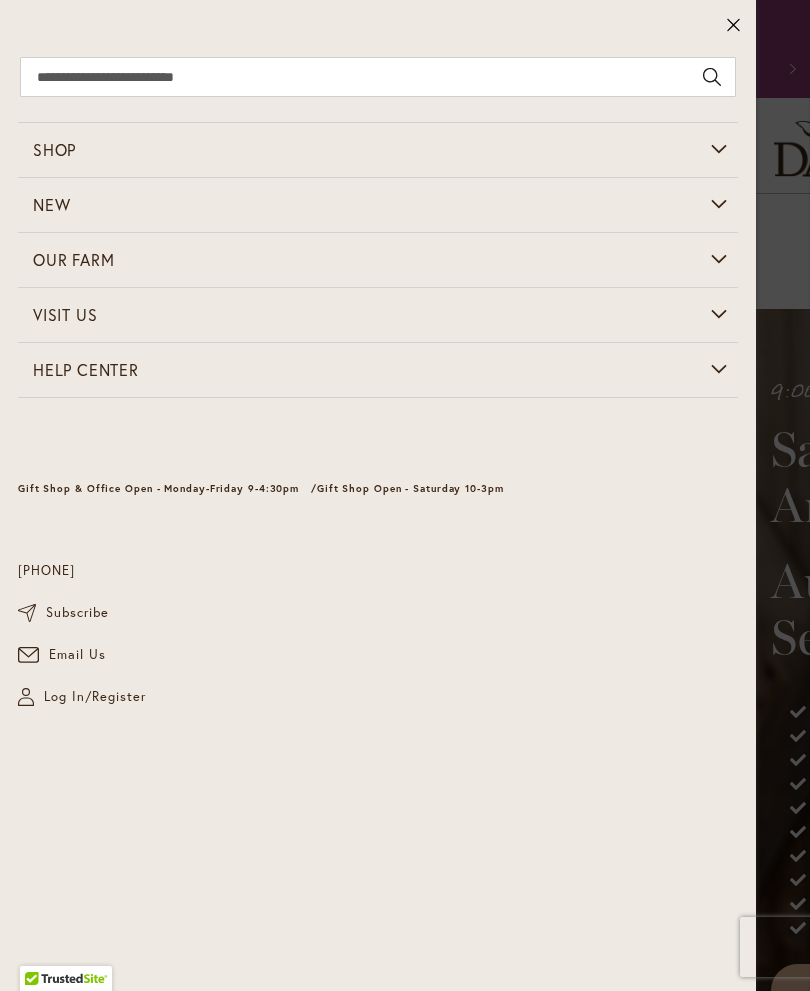 click on "Toggle Nav" at bounding box center [1533, 143] 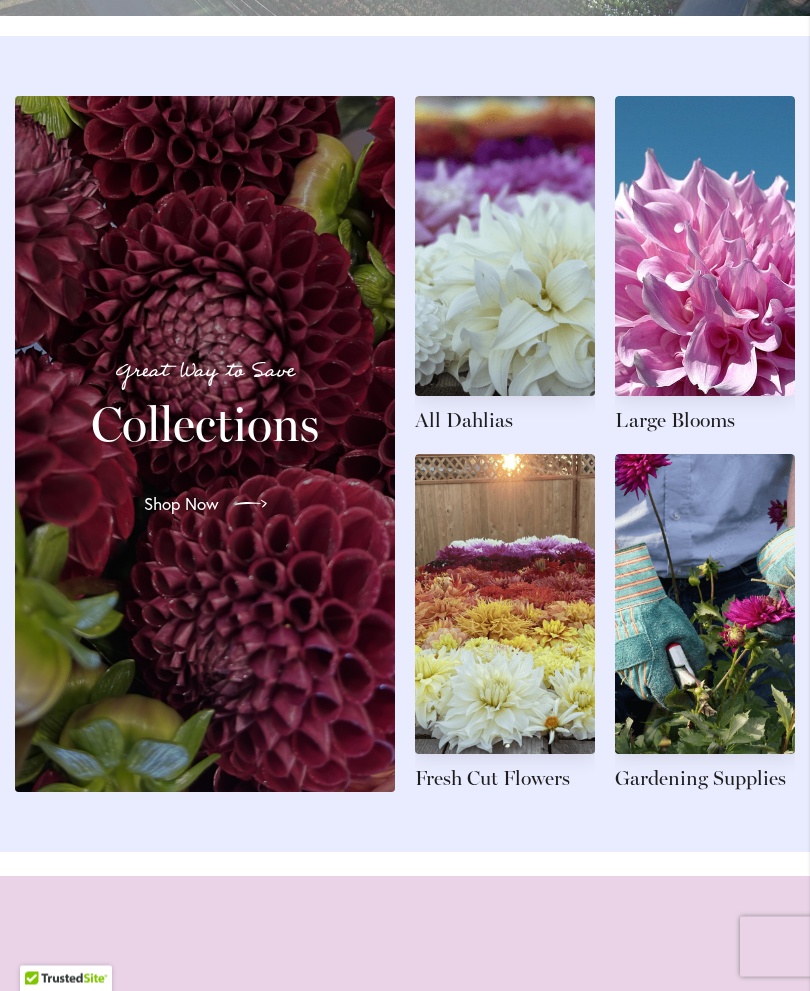 scroll, scrollTop: 1590, scrollLeft: 0, axis: vertical 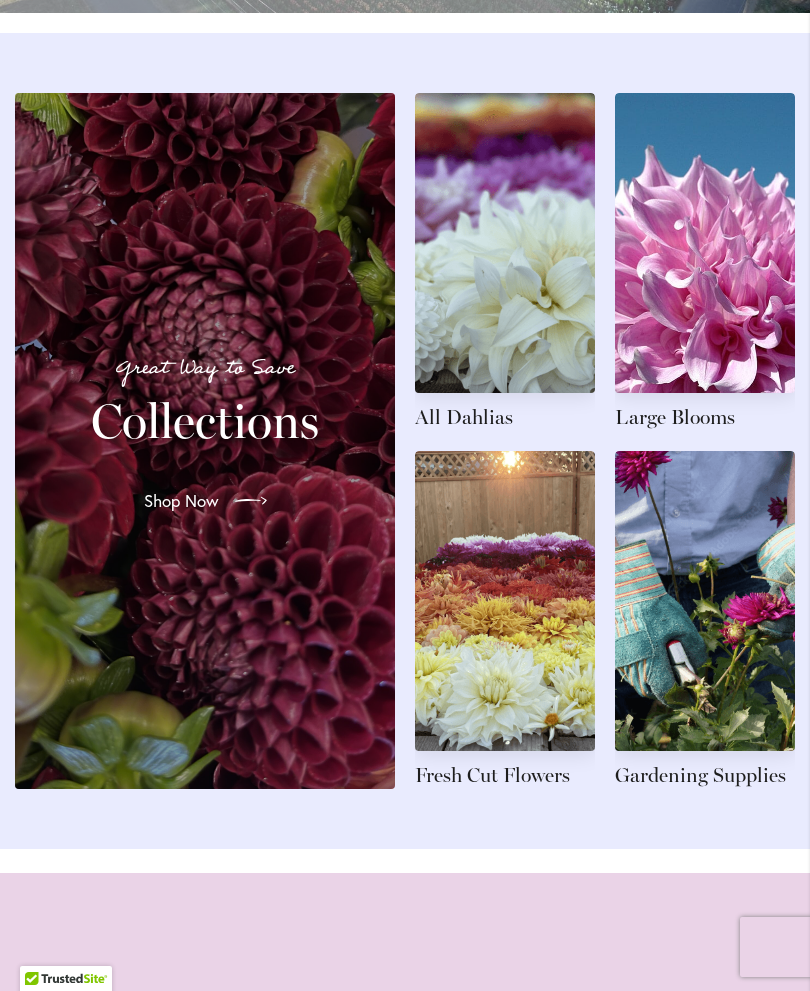 click 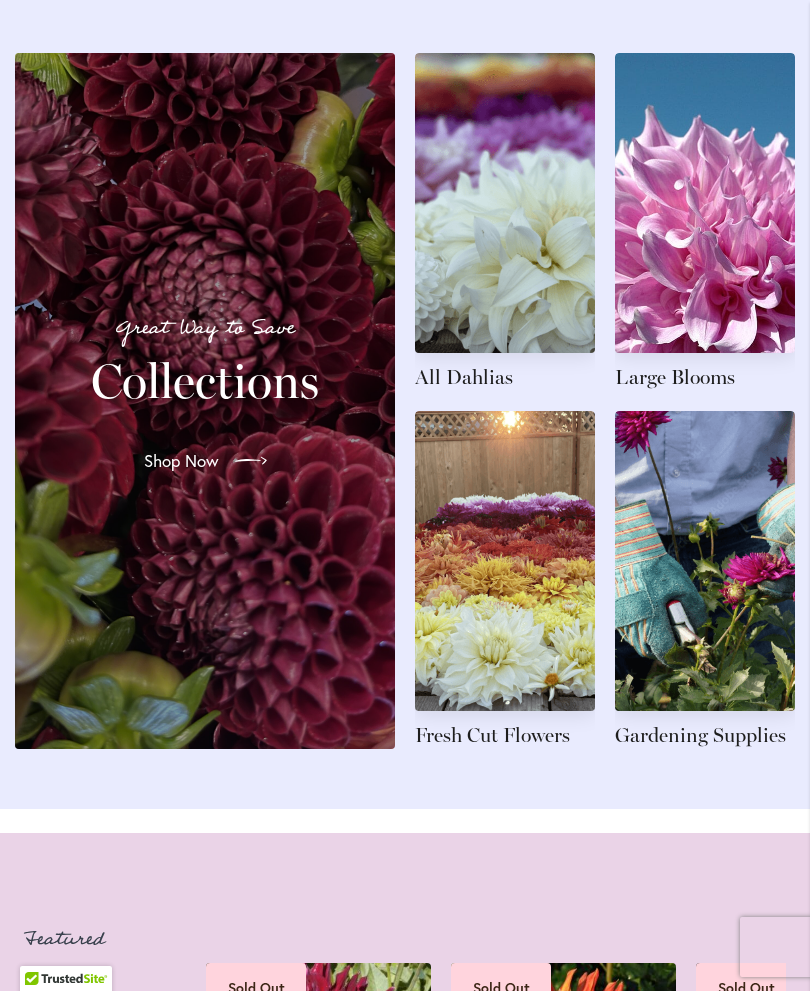 click at bounding box center [705, 222] 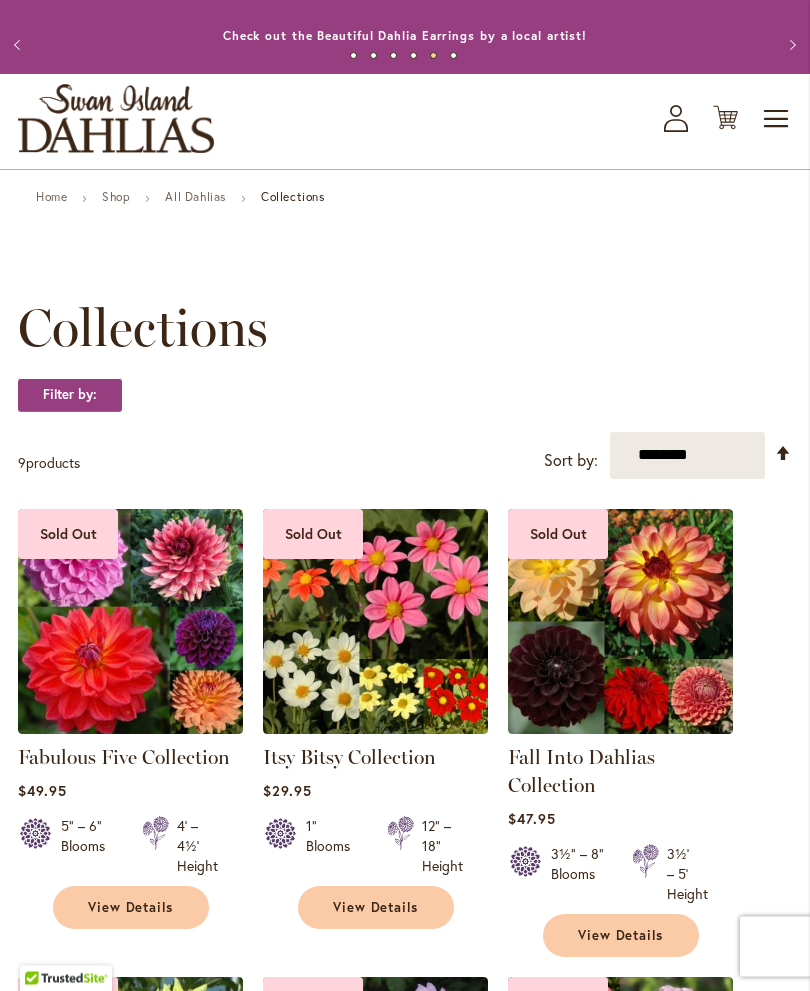 scroll, scrollTop: 0, scrollLeft: 0, axis: both 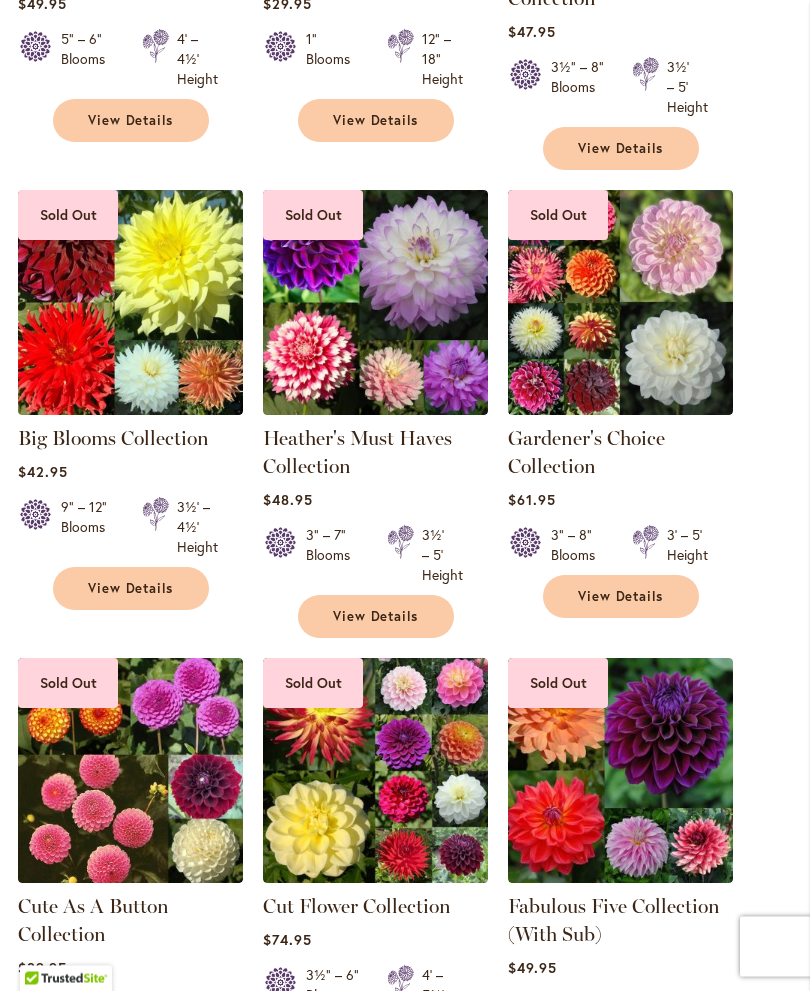 click at bounding box center [620, 303] 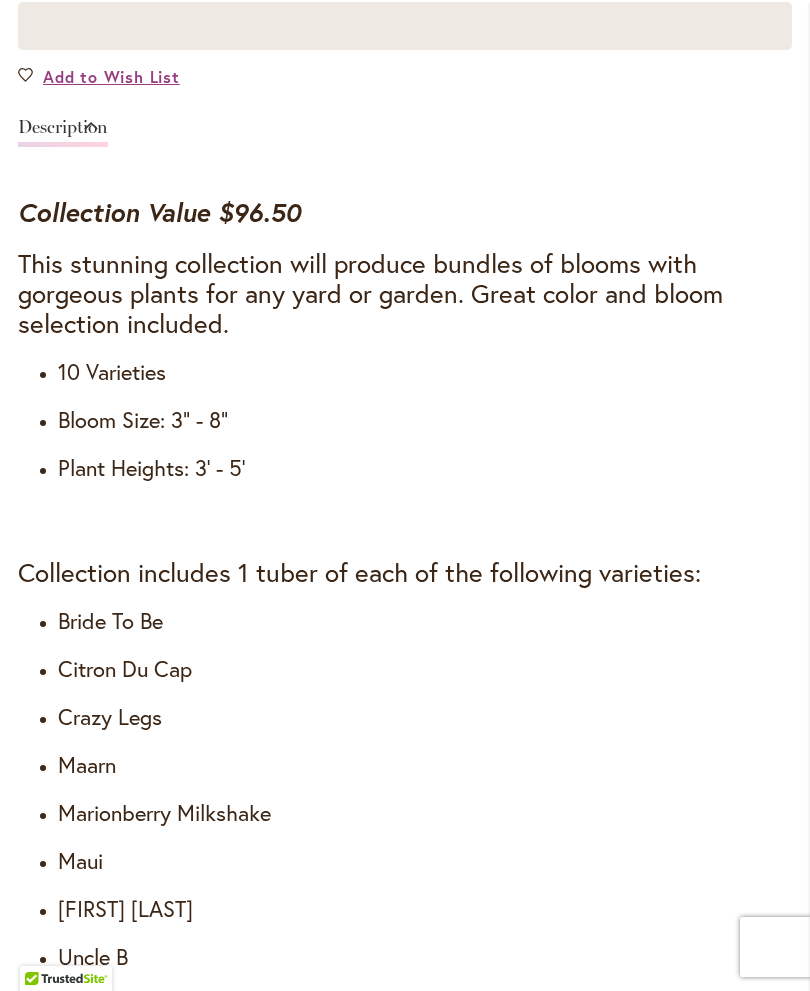 scroll, scrollTop: 1347, scrollLeft: 0, axis: vertical 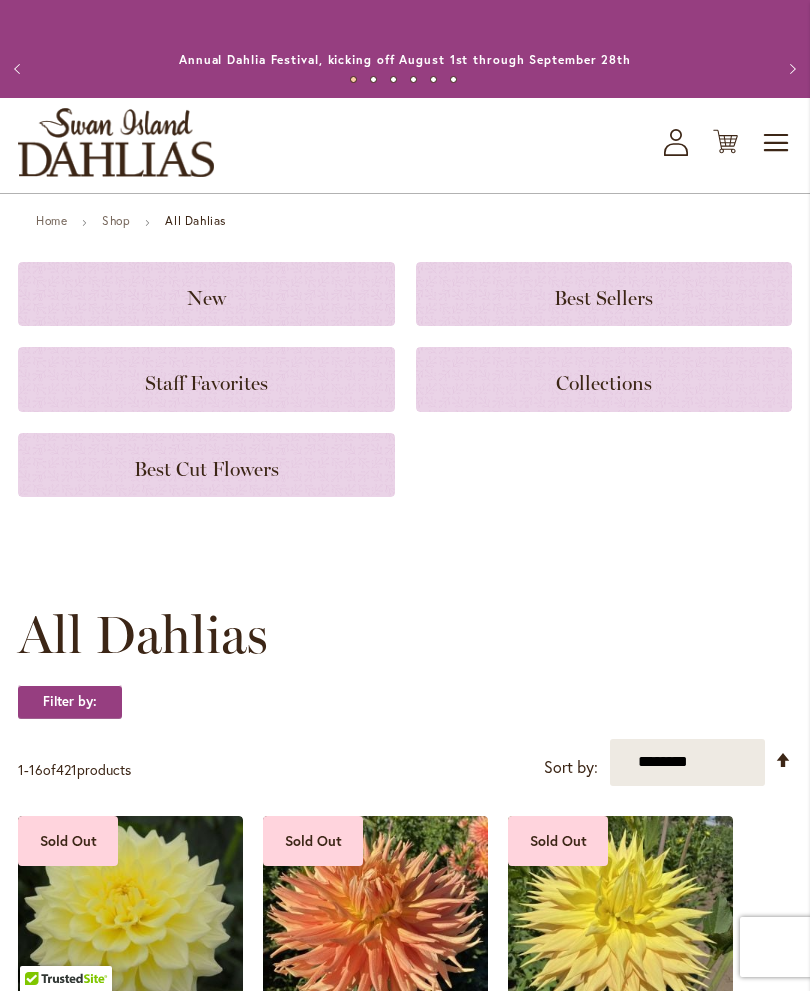 click on "Best Cut Flowers" 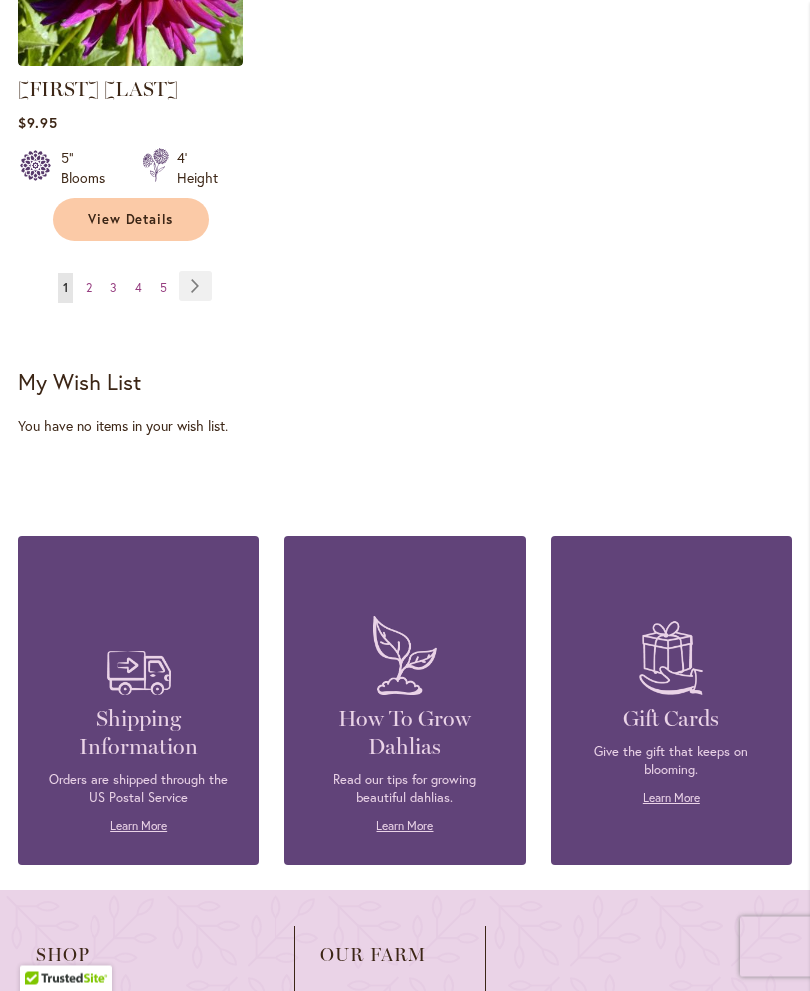 scroll, scrollTop: 2792, scrollLeft: 0, axis: vertical 